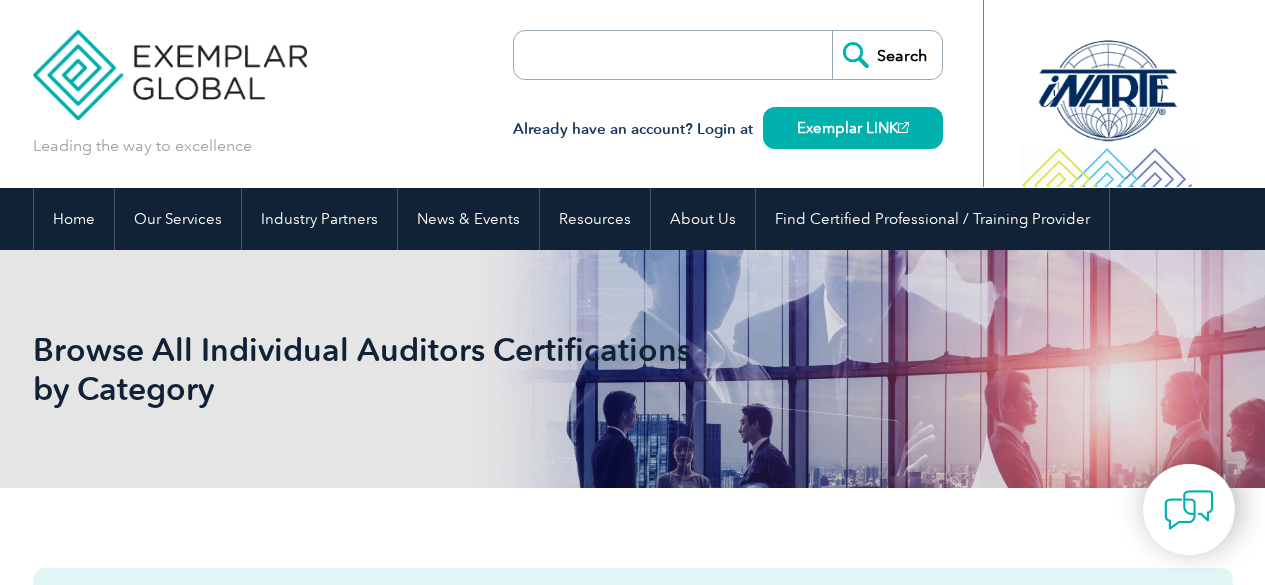 scroll, scrollTop: 0, scrollLeft: 0, axis: both 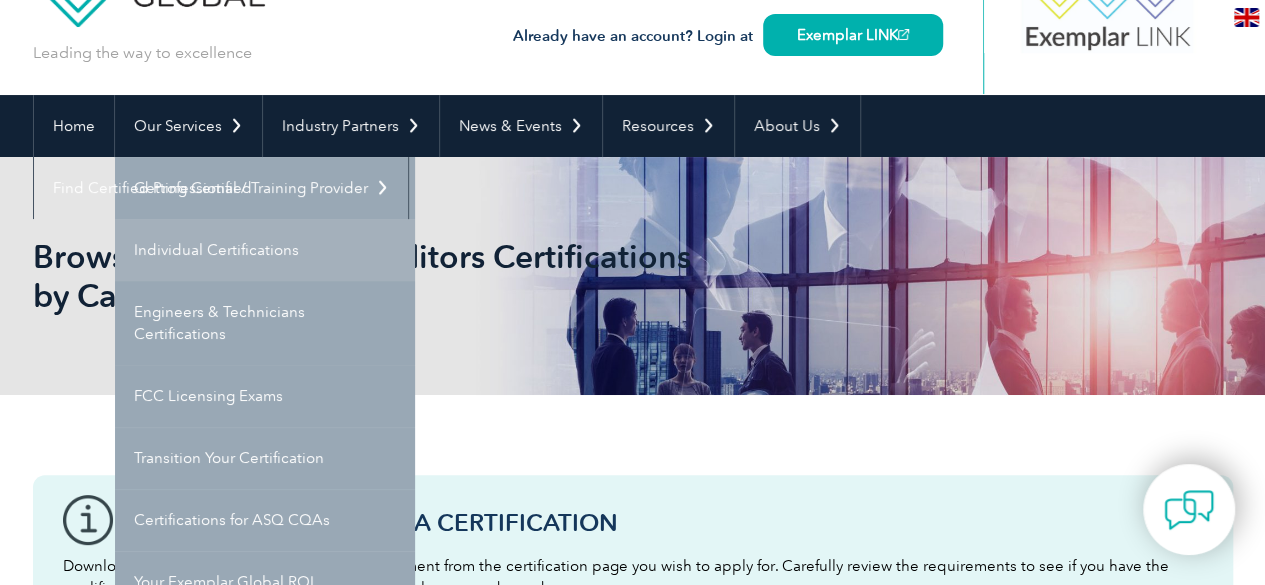 click on "Individual Certifications" at bounding box center [265, 250] 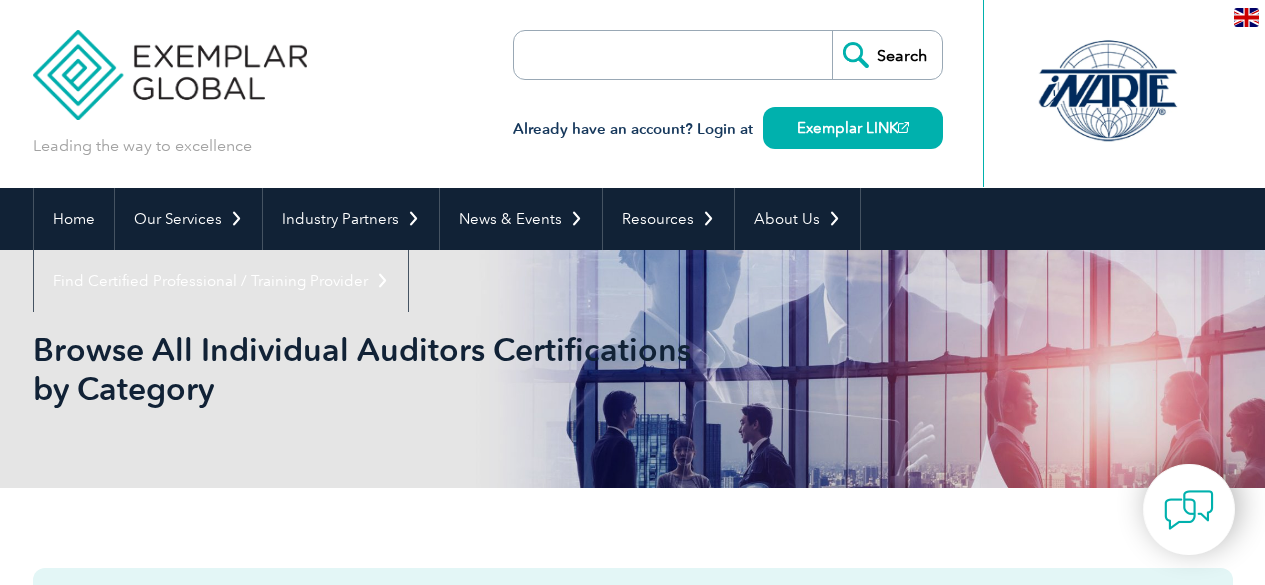 scroll, scrollTop: 0, scrollLeft: 0, axis: both 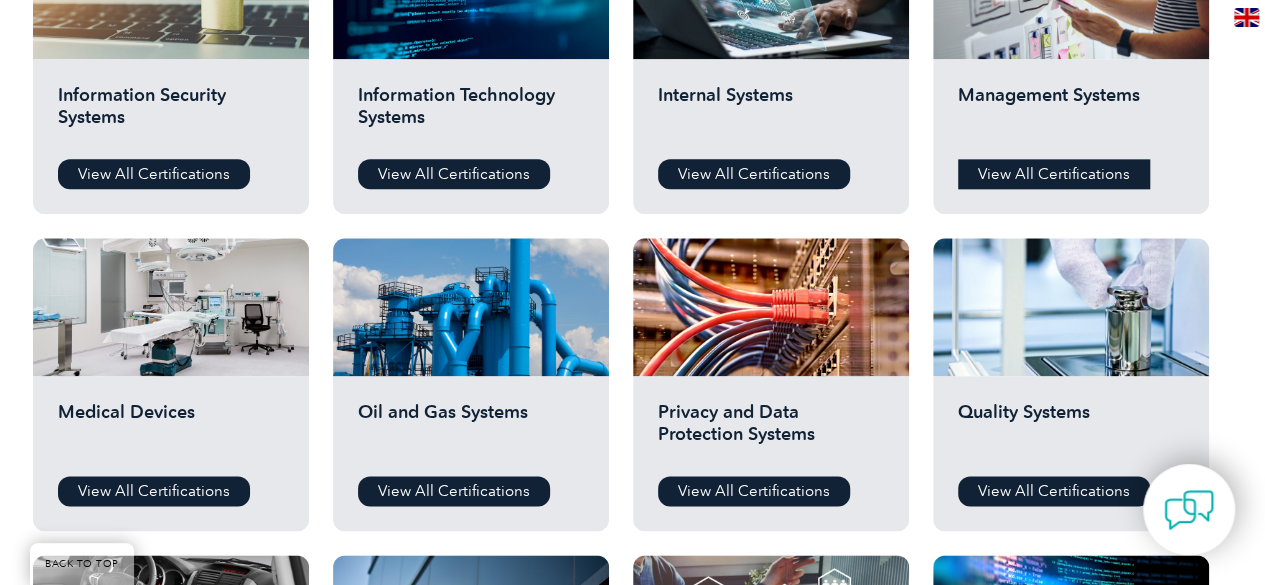 click on "View All Certifications" at bounding box center (1054, 174) 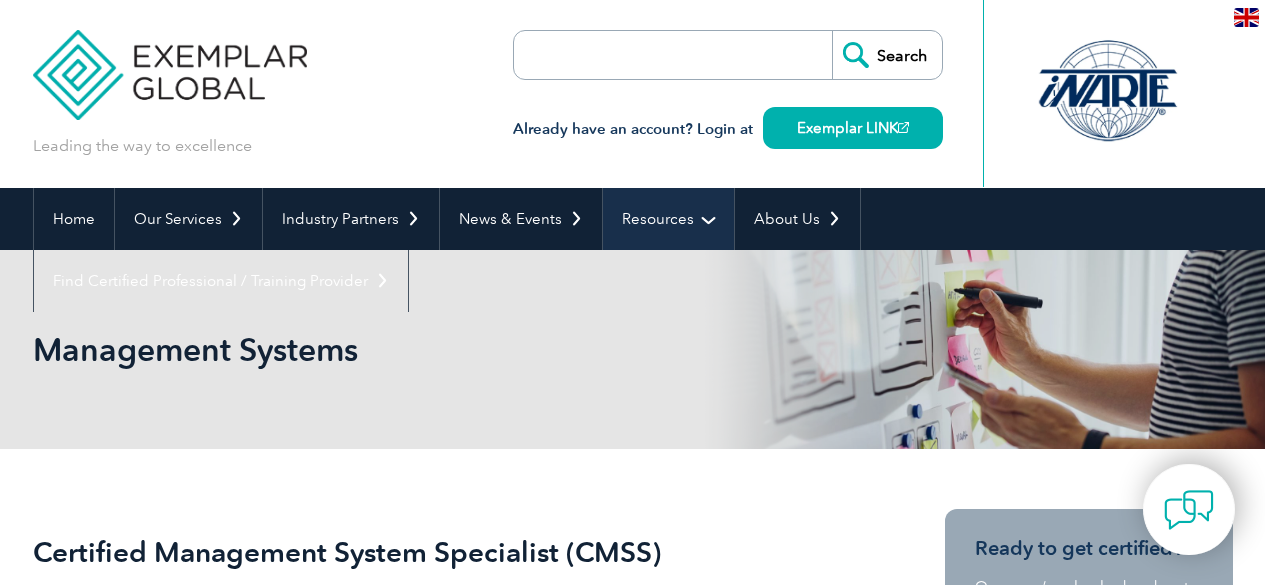 scroll, scrollTop: 0, scrollLeft: 0, axis: both 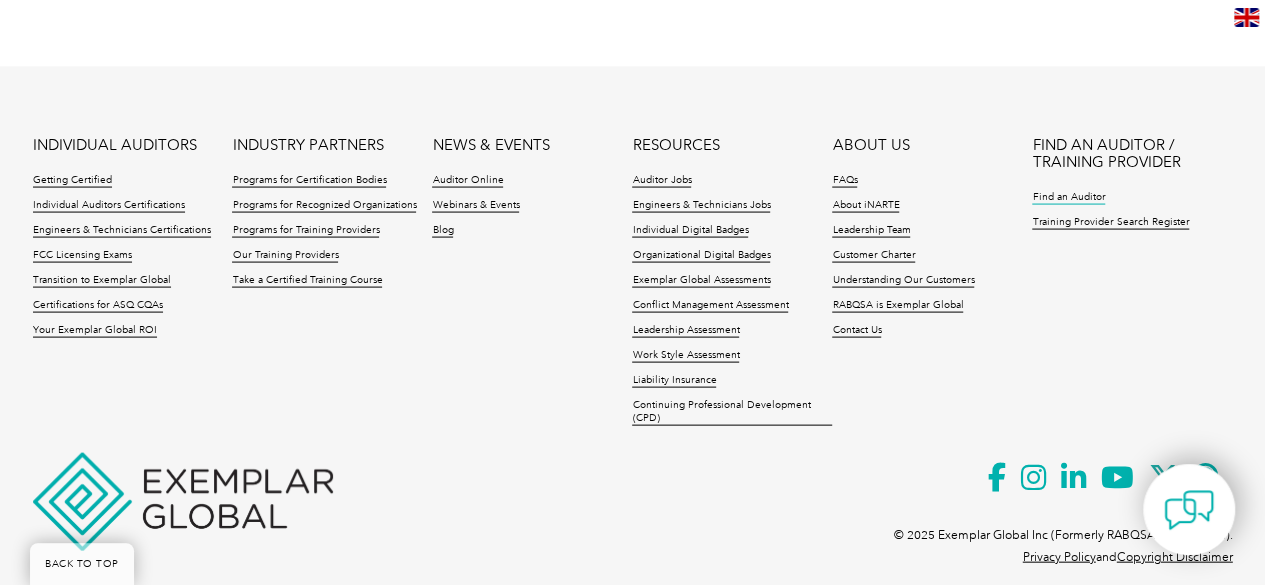 click on "Find an Auditor" at bounding box center [1068, 198] 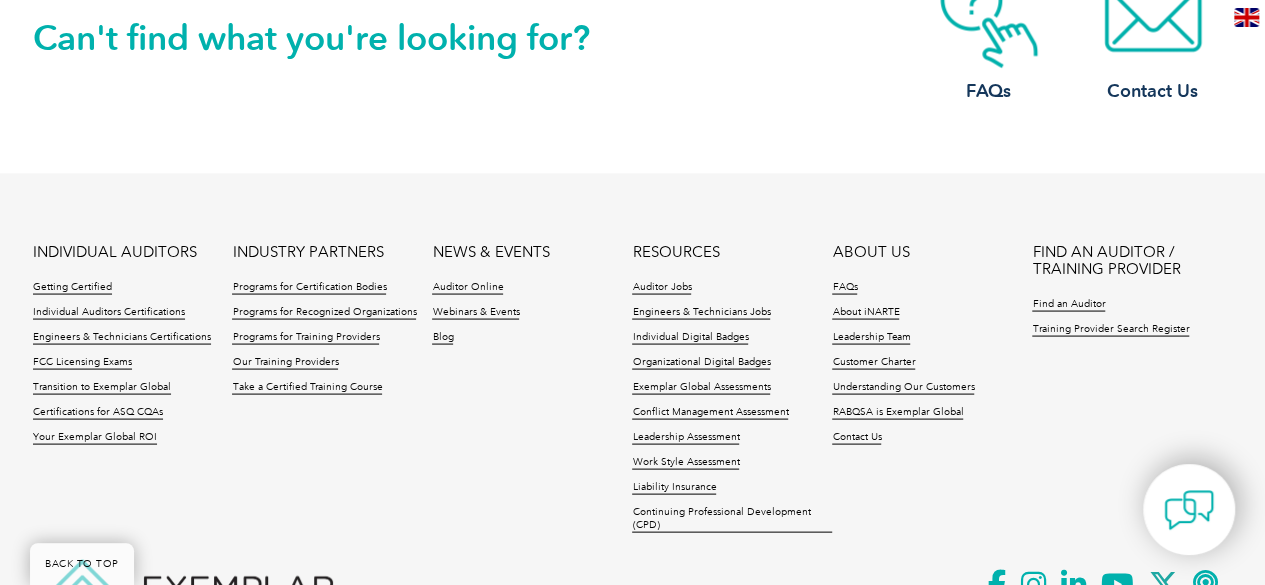 scroll, scrollTop: 1866, scrollLeft: 0, axis: vertical 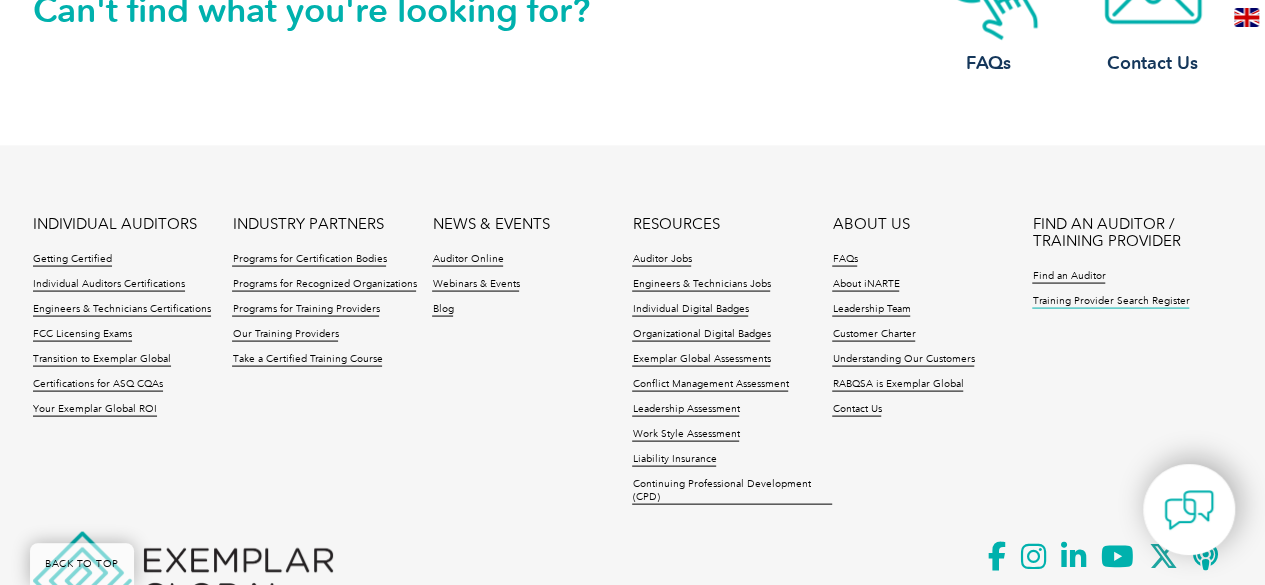 click on "Training Provider Search Register" at bounding box center (1110, 301) 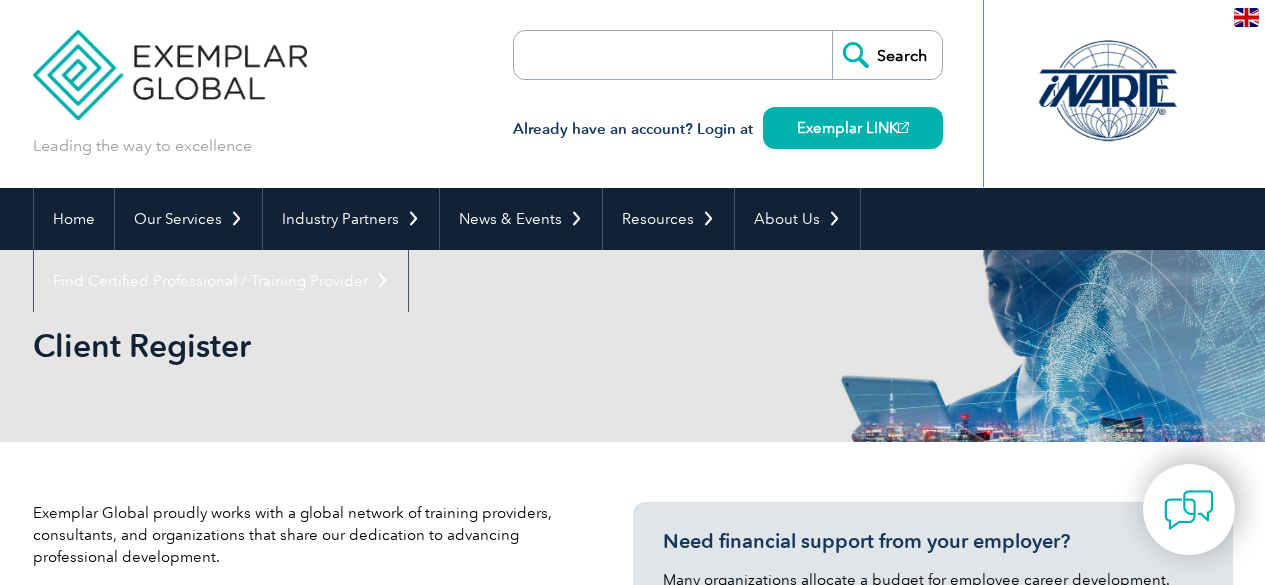 scroll, scrollTop: 0, scrollLeft: 0, axis: both 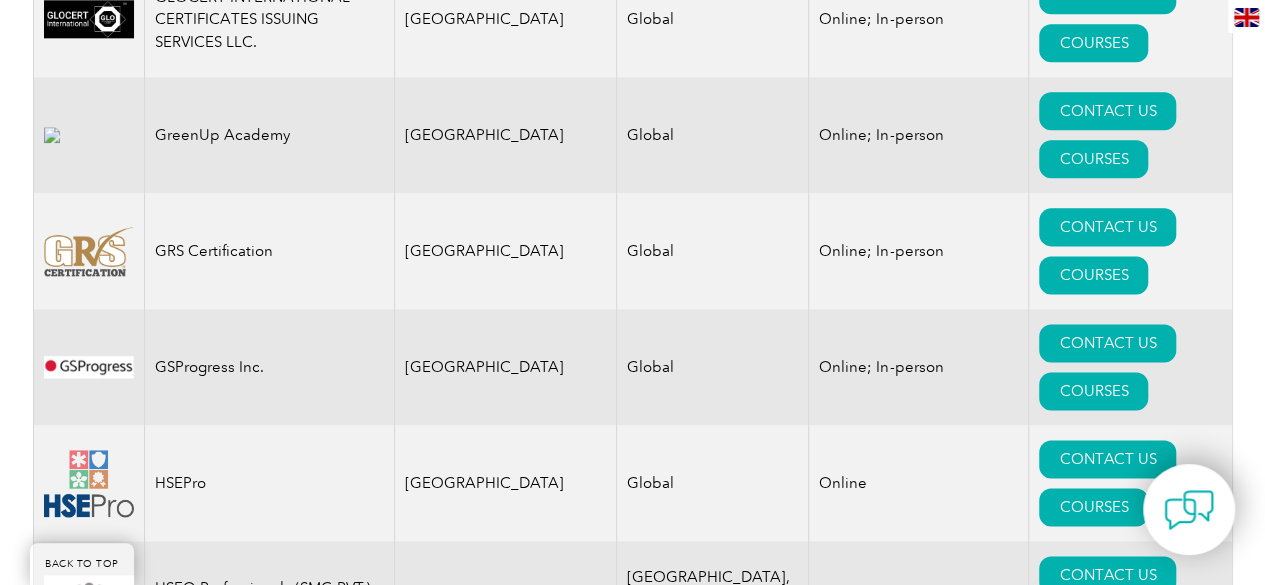 drag, startPoint x: 1273, startPoint y: 21, endPoint x: 1279, endPoint y: 297, distance: 276.06522 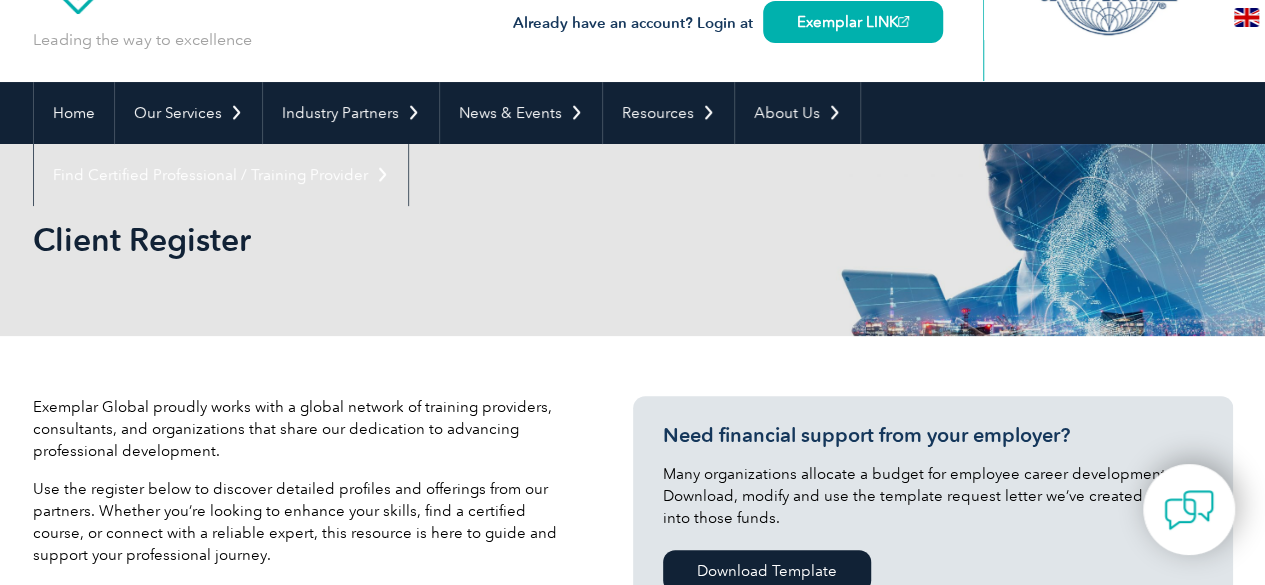 scroll, scrollTop: 0, scrollLeft: 0, axis: both 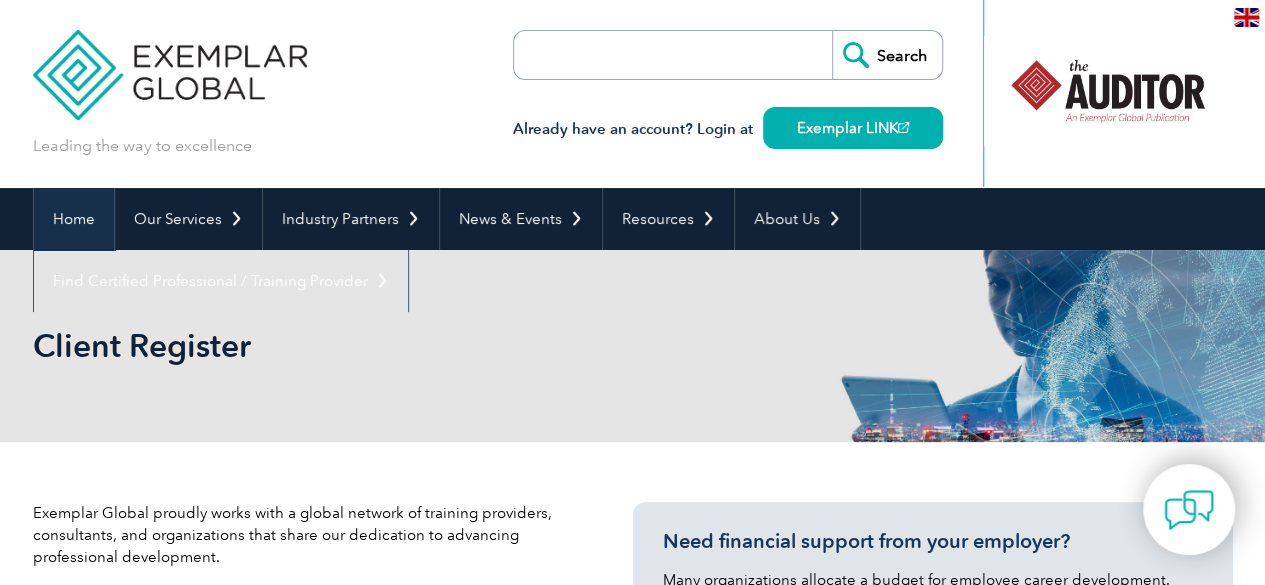 click on "Home" at bounding box center (74, 219) 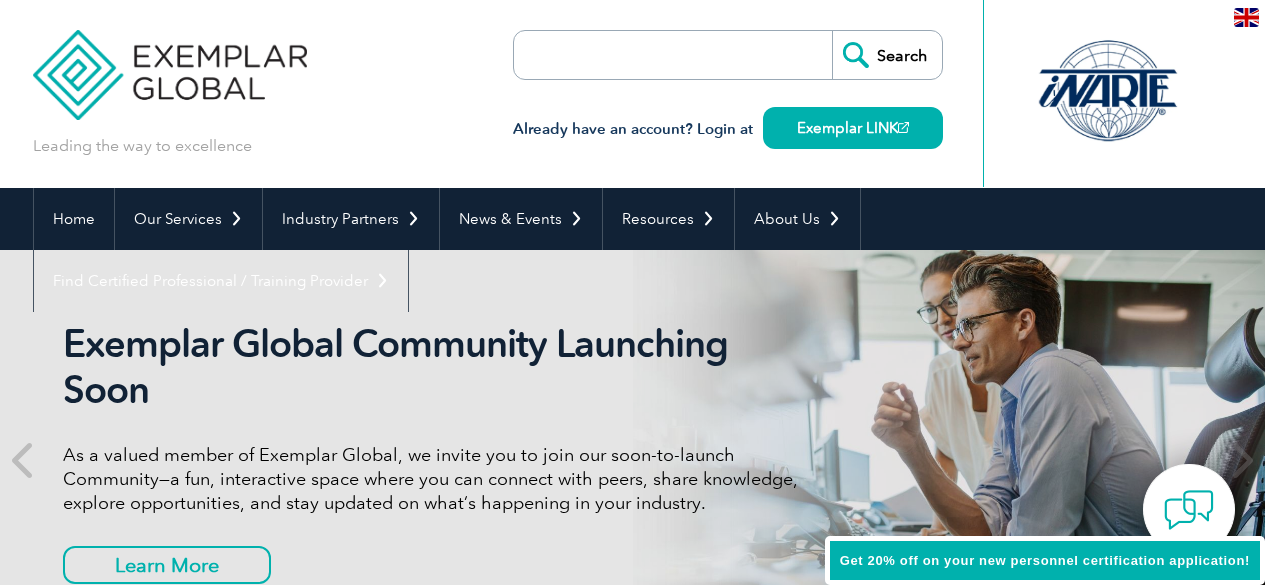 scroll, scrollTop: 0, scrollLeft: 0, axis: both 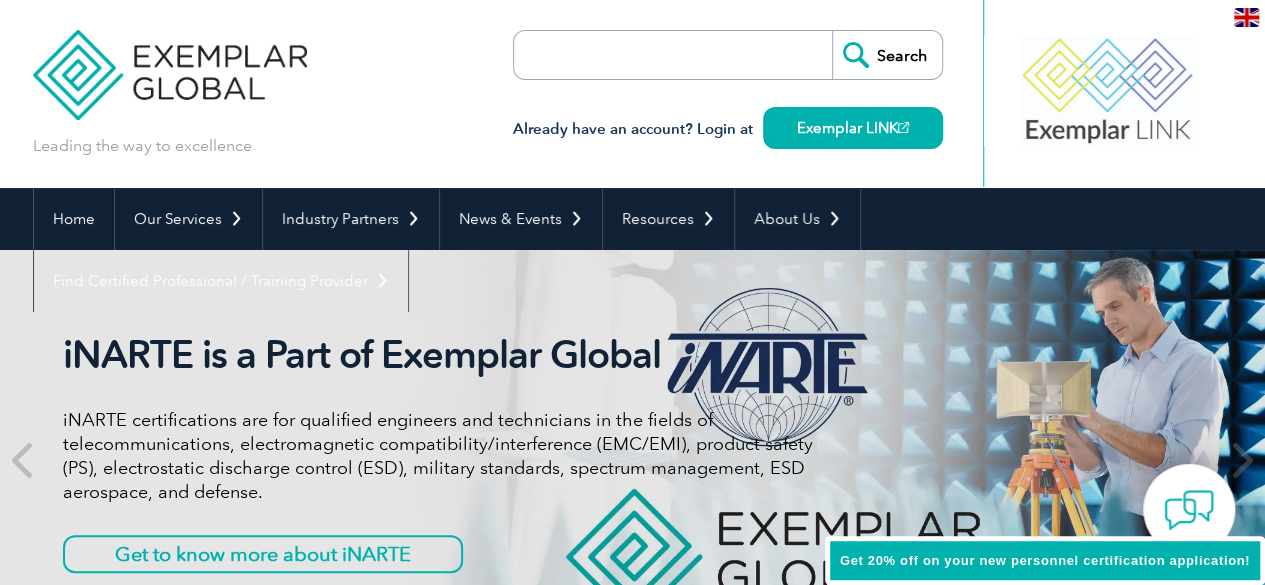 click at bounding box center [629, 55] 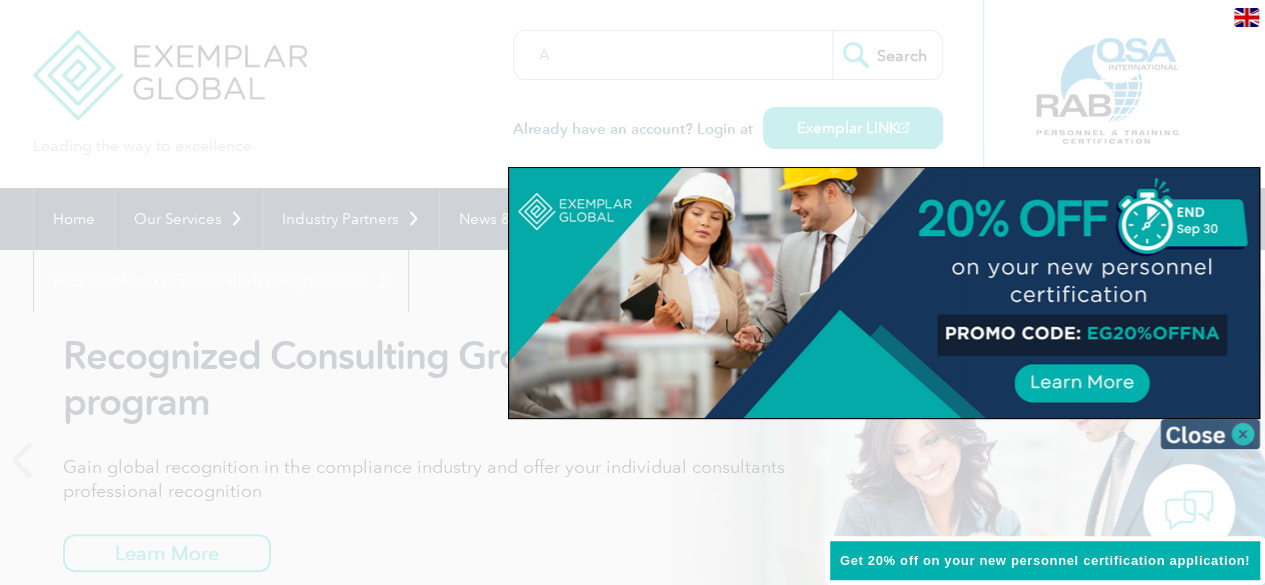 click at bounding box center (1210, 434) 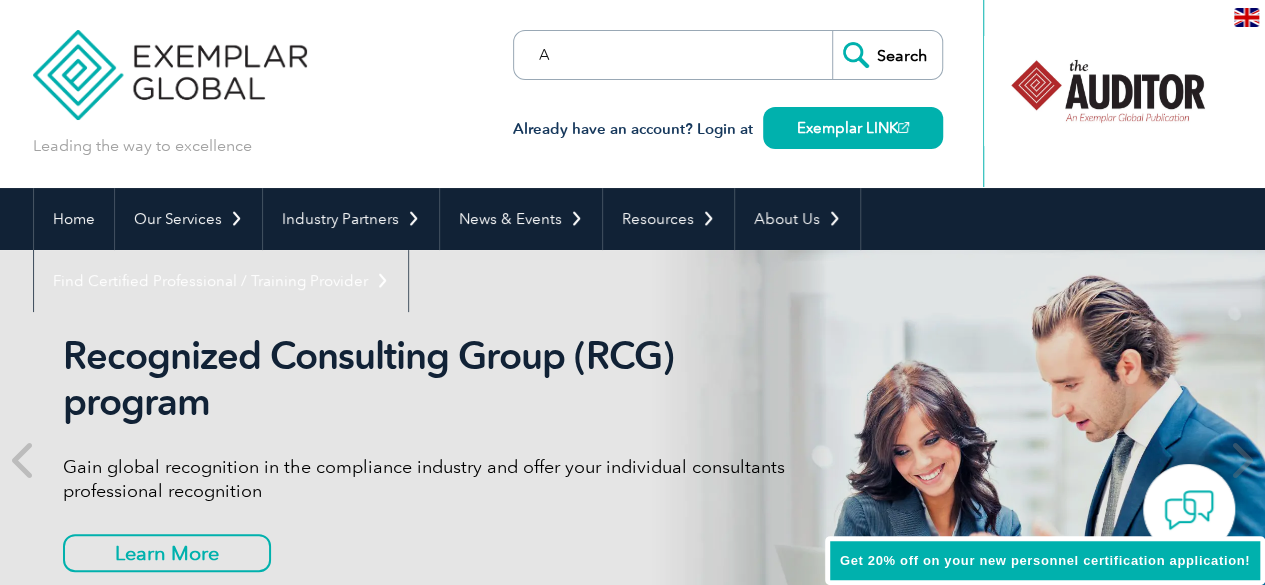 click on "A" at bounding box center (629, 55) 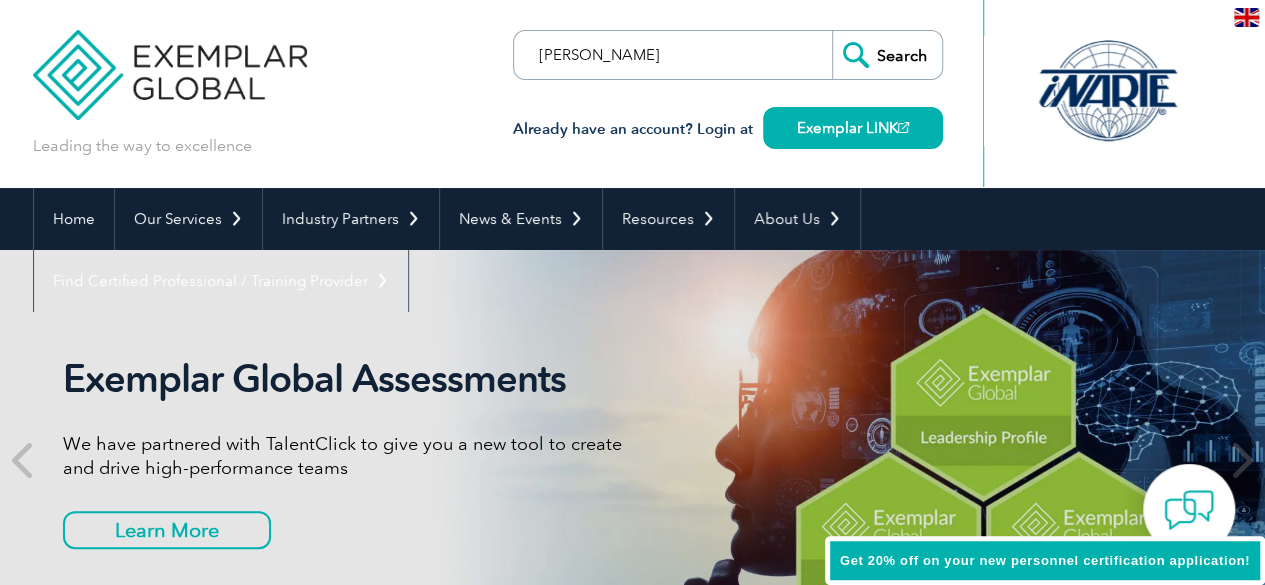 type on "[PERSON_NAME]" 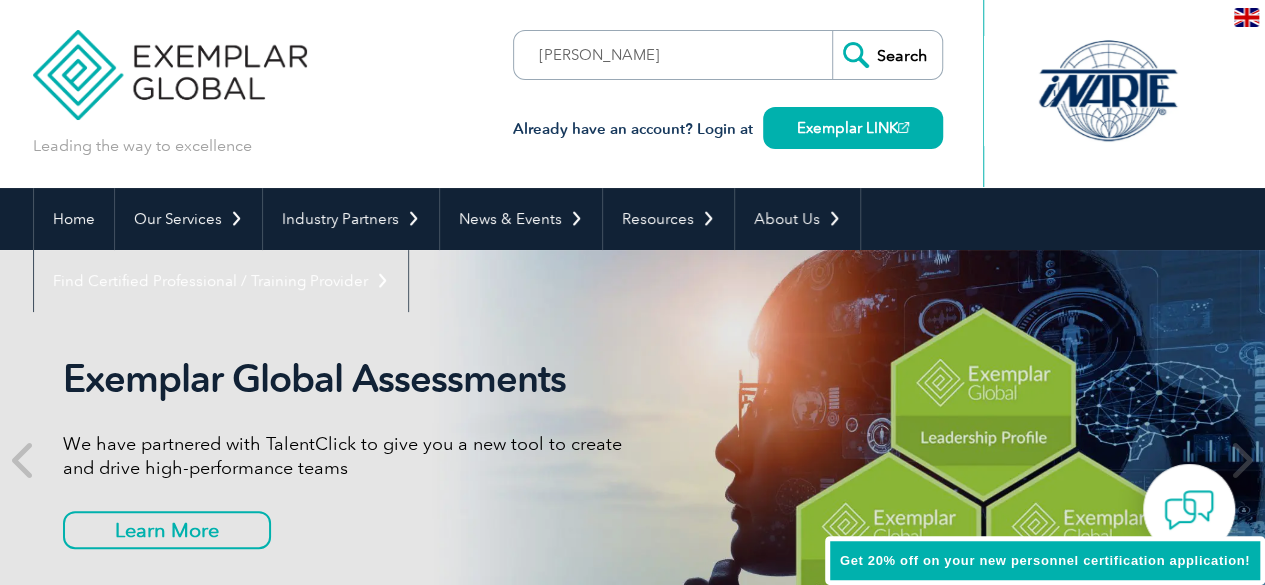 click on "Search" at bounding box center (887, 55) 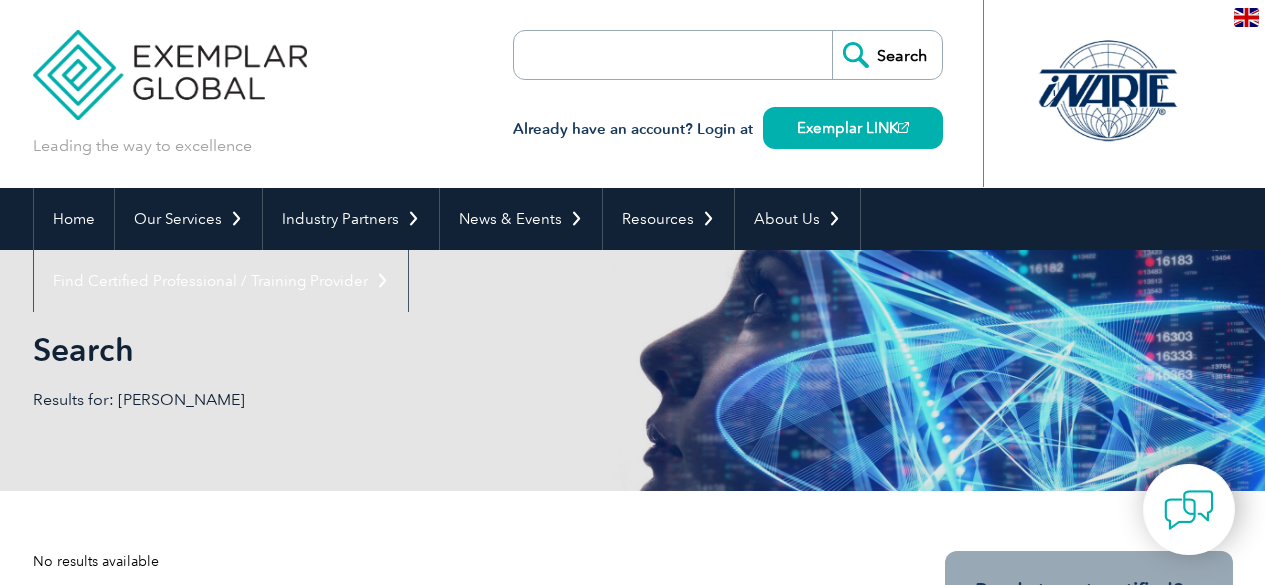 scroll, scrollTop: 0, scrollLeft: 0, axis: both 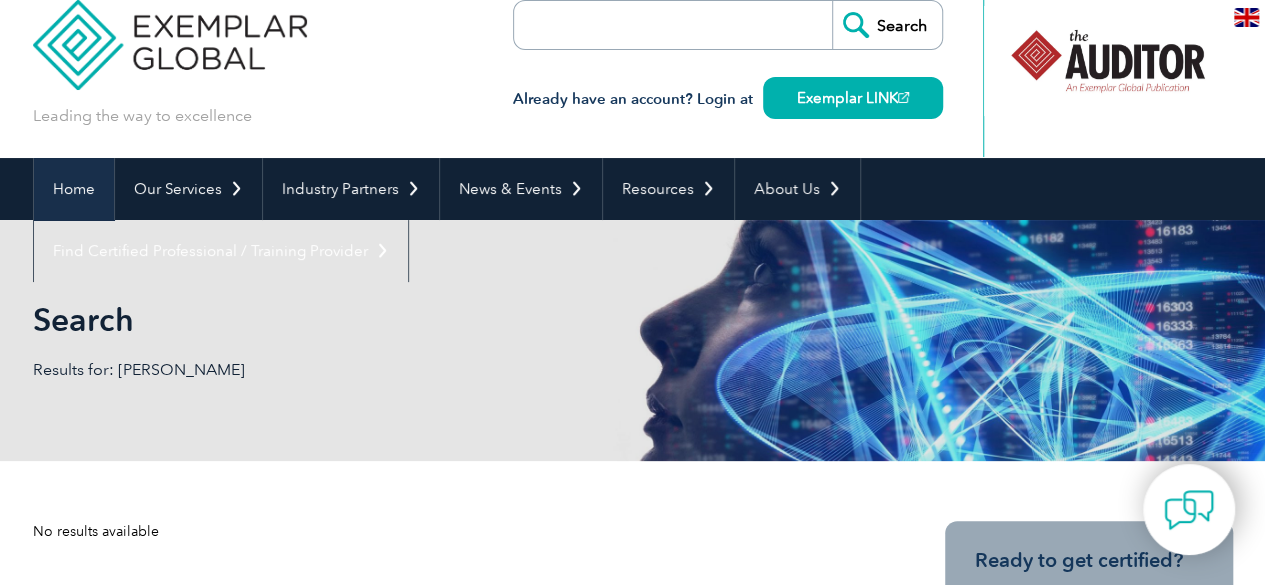 click on "Home" at bounding box center [74, 189] 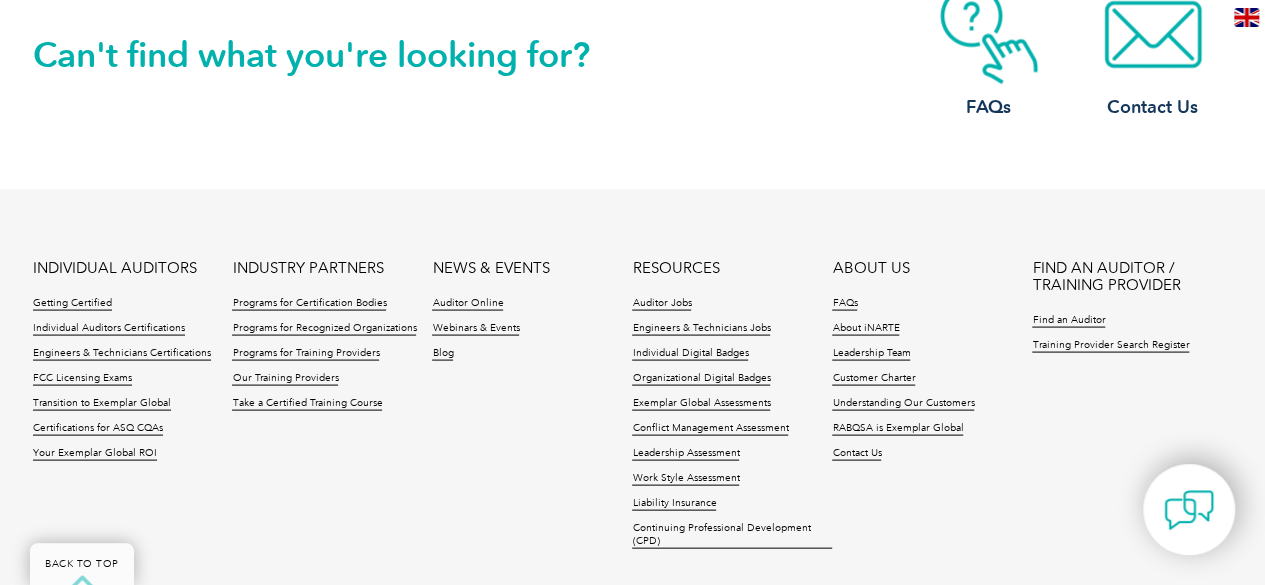 scroll, scrollTop: 1899, scrollLeft: 0, axis: vertical 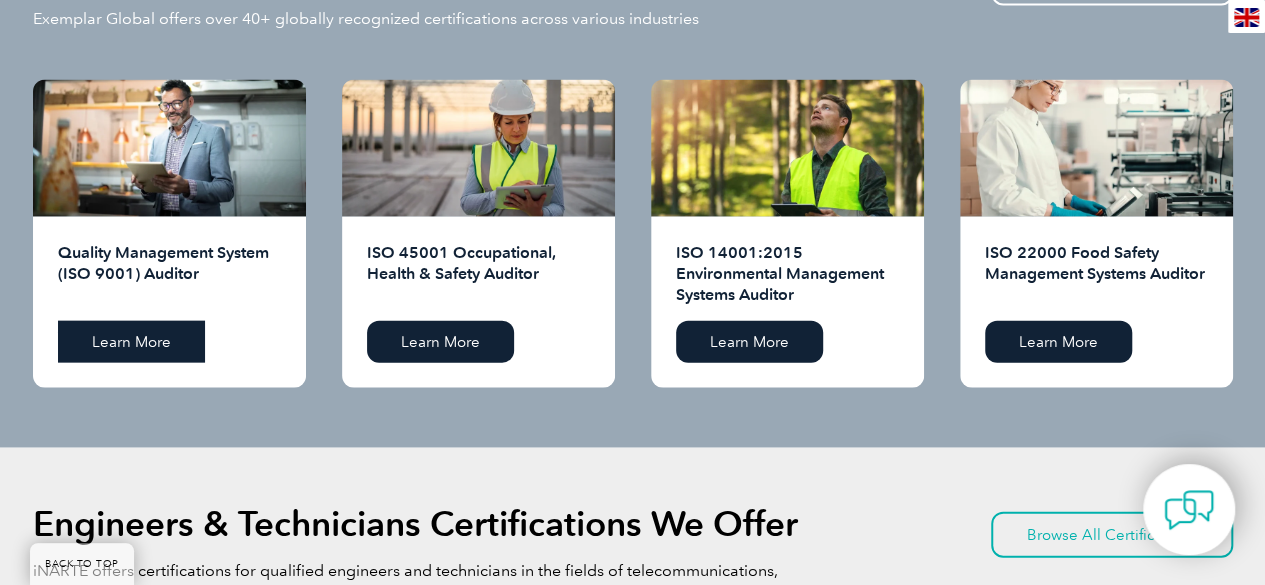 click on "Learn More" at bounding box center (131, 342) 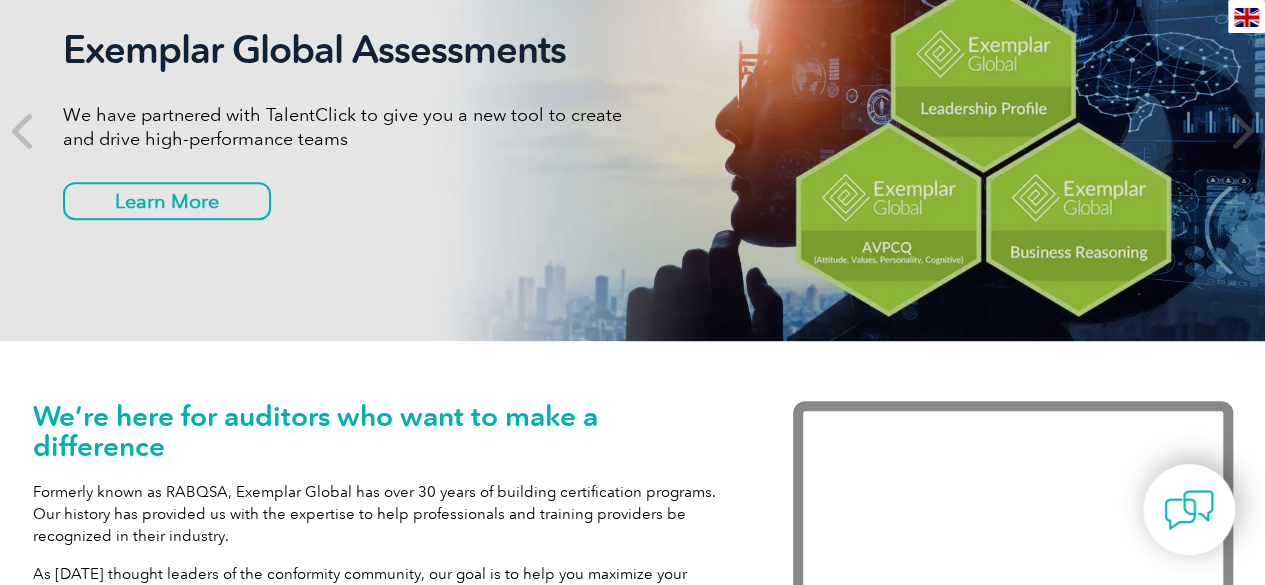scroll, scrollTop: 0, scrollLeft: 0, axis: both 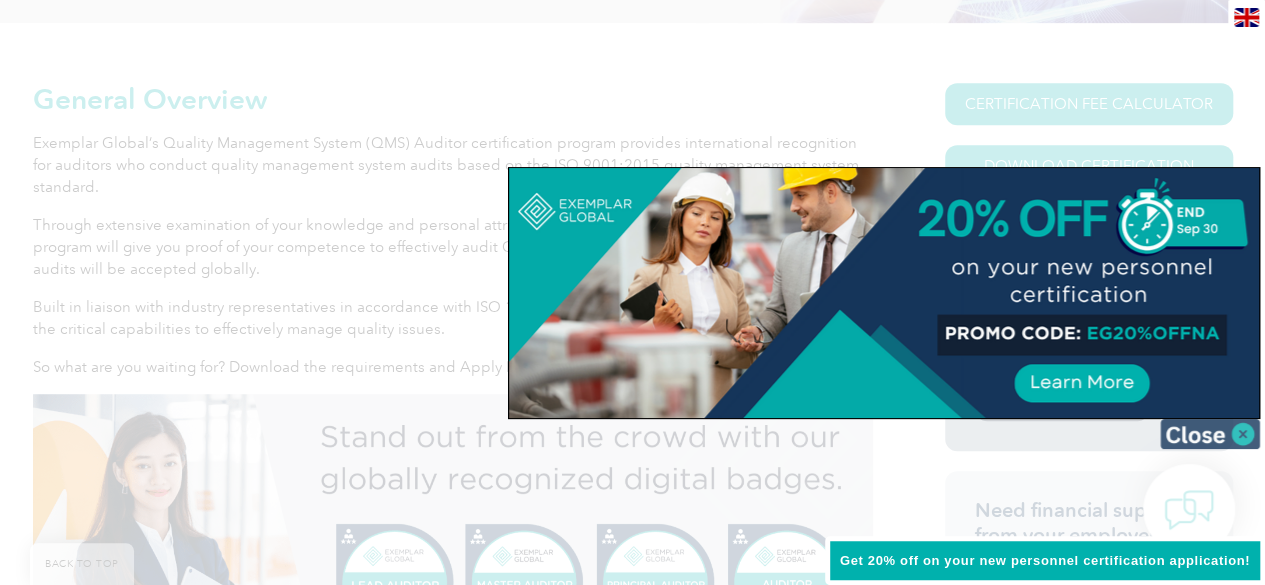 click at bounding box center [1210, 434] 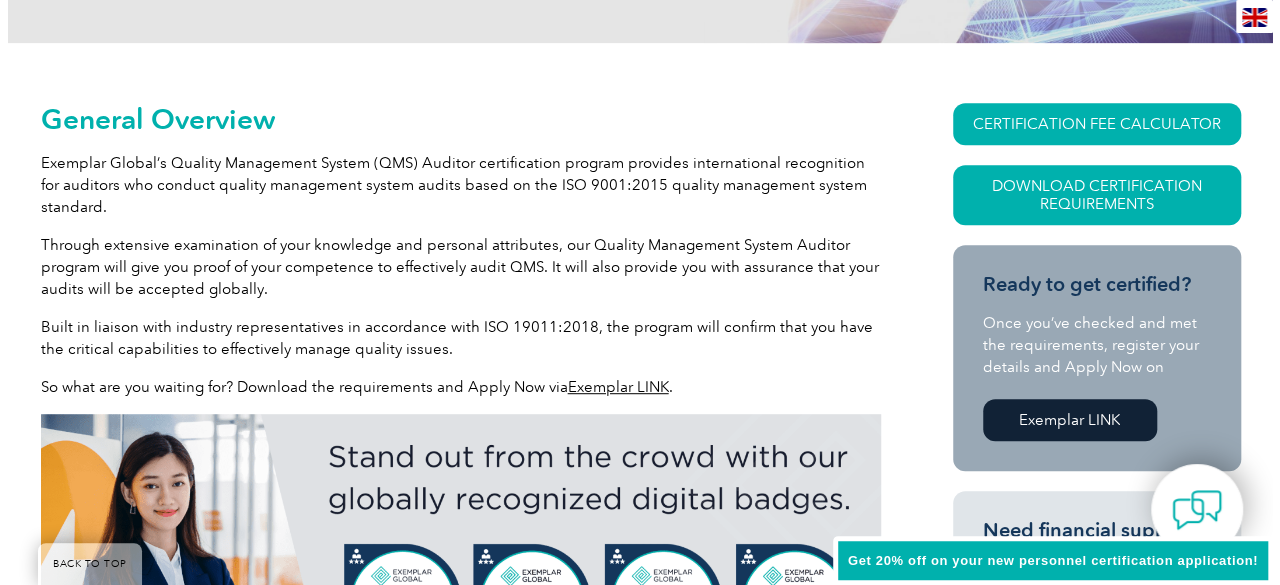 scroll, scrollTop: 410, scrollLeft: 0, axis: vertical 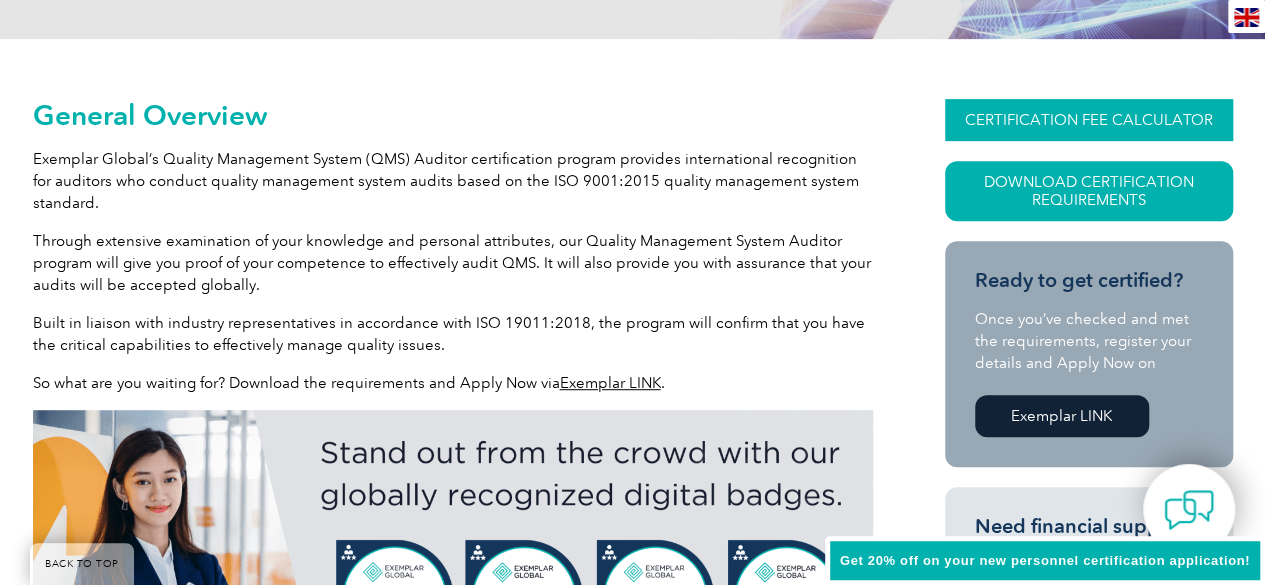 click on "CERTIFICATION FEE CALCULATOR" at bounding box center (1089, 120) 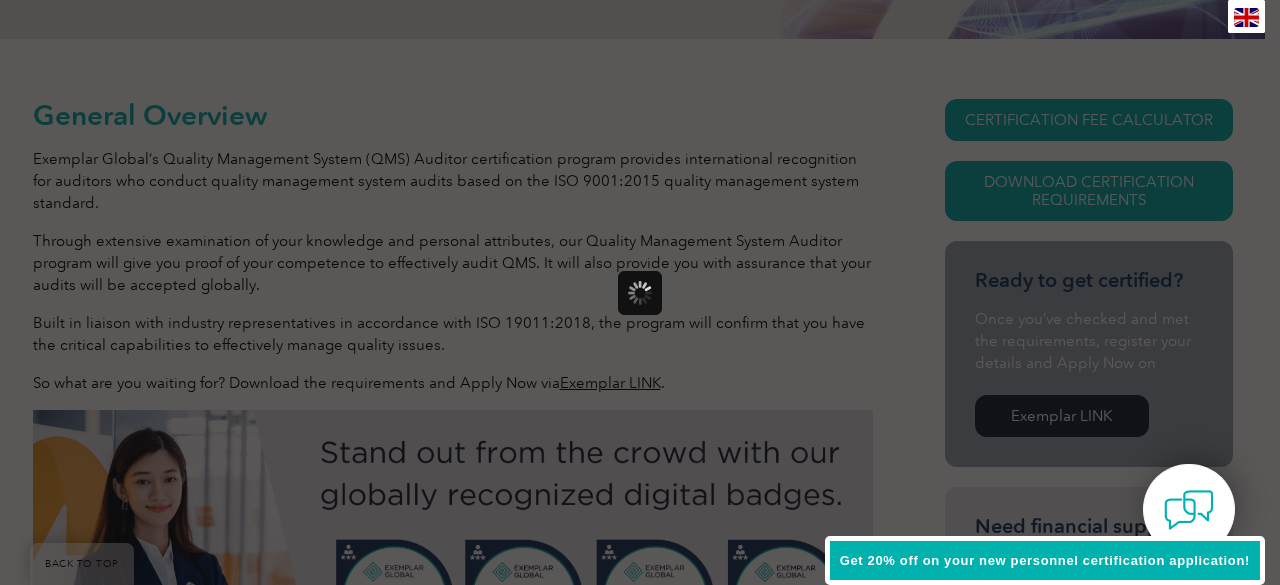 scroll, scrollTop: 0, scrollLeft: 0, axis: both 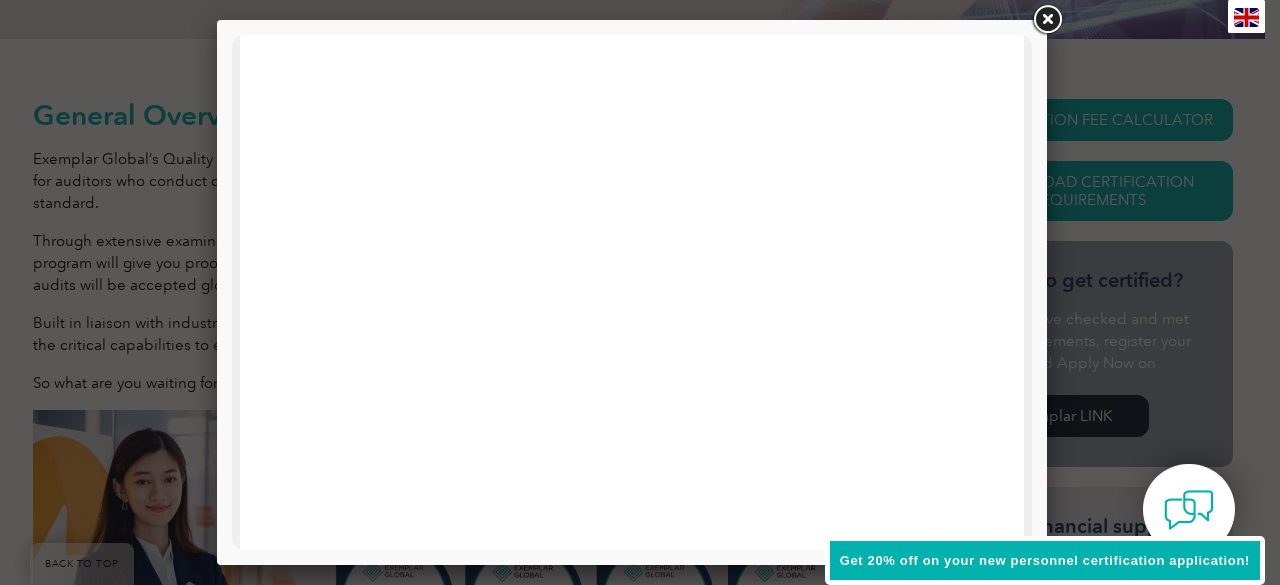 drag, startPoint x: 1024, startPoint y: 293, endPoint x: 1265, endPoint y: 280, distance: 241.35037 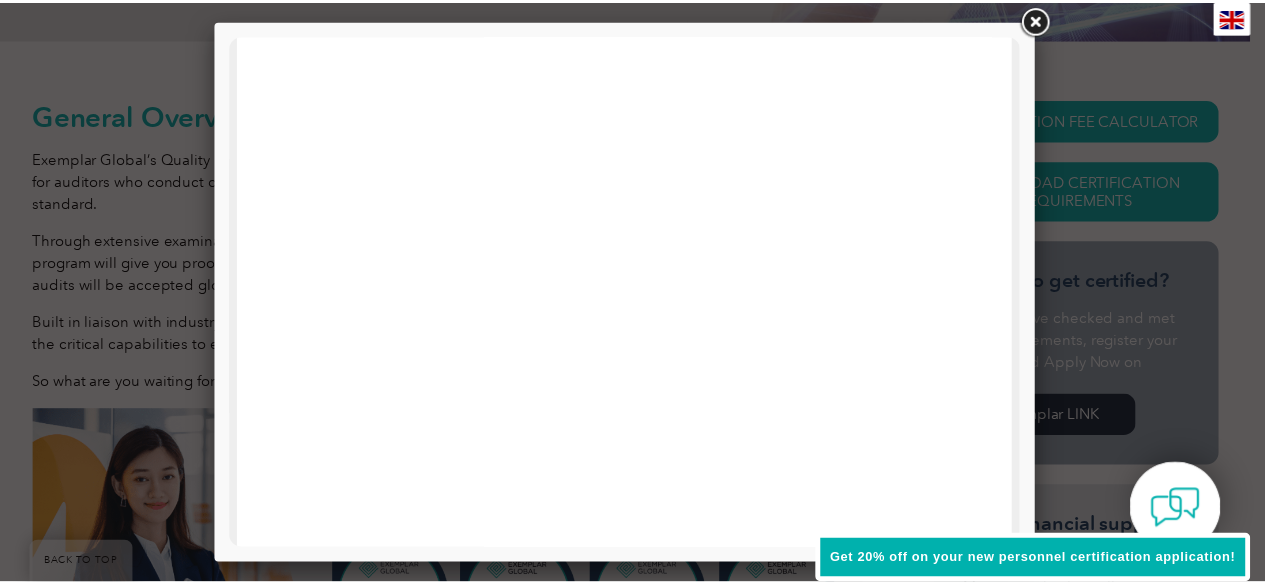 scroll, scrollTop: 378, scrollLeft: 0, axis: vertical 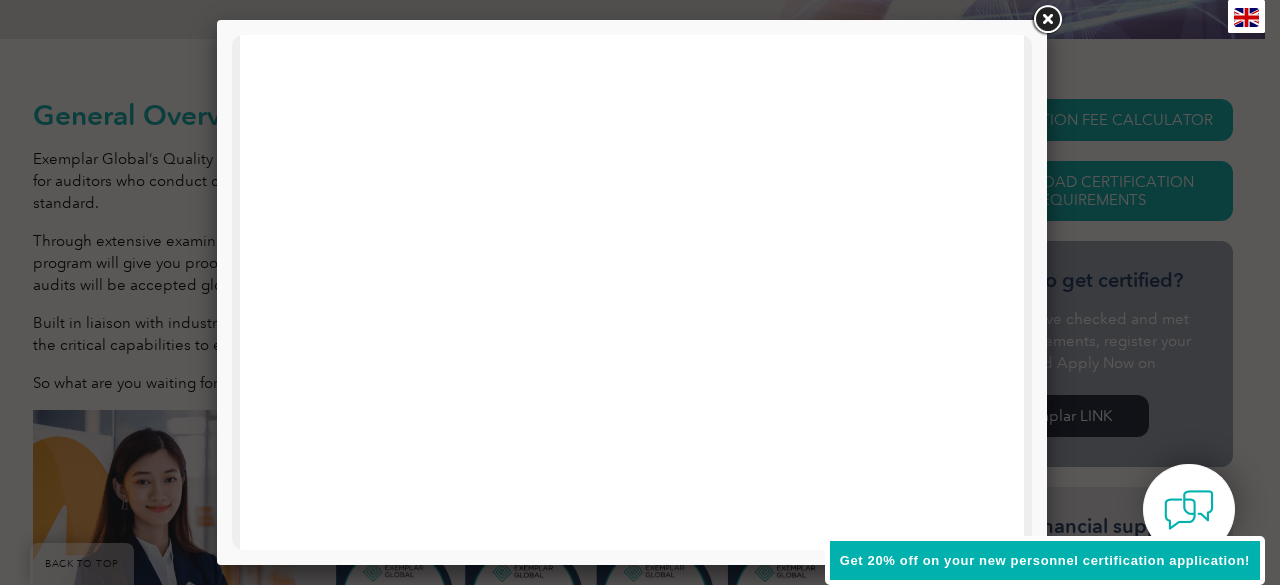 click at bounding box center (1047, 20) 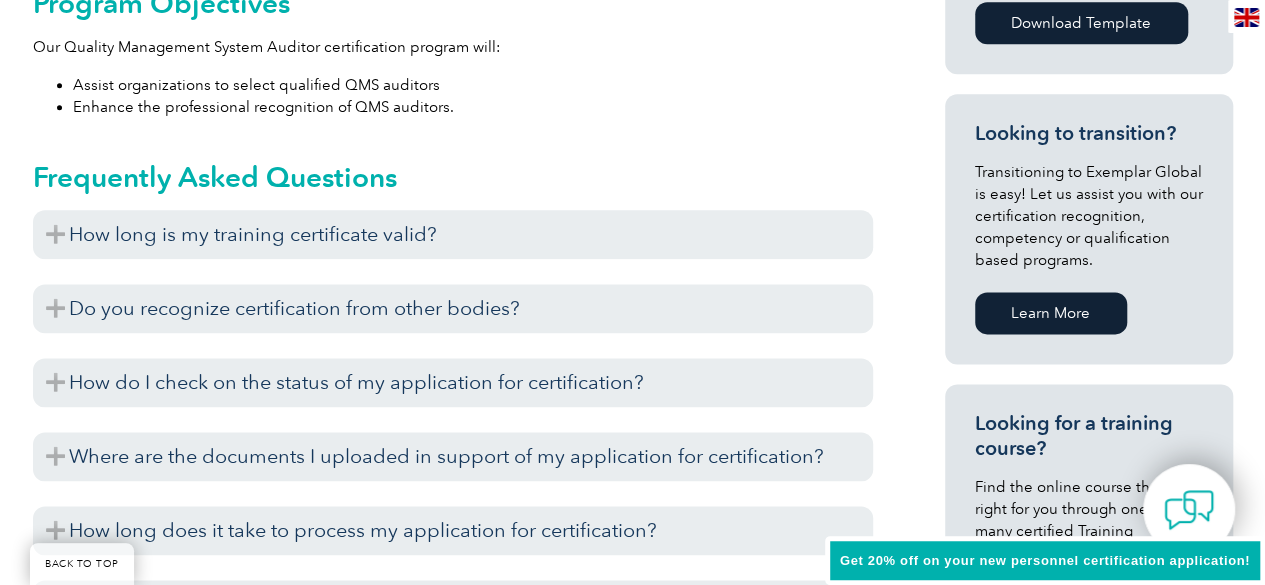 scroll, scrollTop: 1158, scrollLeft: 0, axis: vertical 